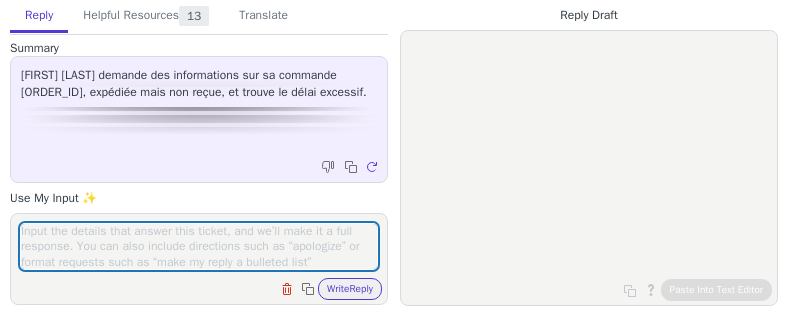 scroll, scrollTop: 0, scrollLeft: 0, axis: both 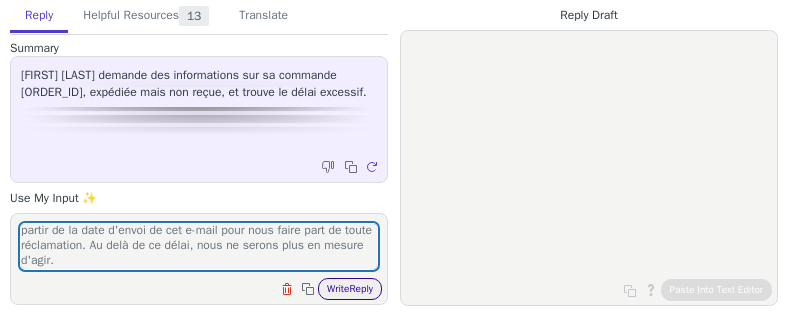 type on "Bonjour [FIRST],
Suite à votre commande #[ORDER_ID], veuillez trouver ci-dessous le suivi de votre colis.
Votre n° de bon de transport : [TRACKING_NUMBER]
Numéro à renseigner sur ce lien afin d’accéder aux informations : https://www.tnt.fr/public/suivi_colis/recherche/visubontransport.do
N.B : Vous serez contacté par e-mail ainsi que SMS par le transporteur le jour de votre livraison. Les informations seront au nom de notre partenaire TWIN IMPORT / BEAUTE COMPAGNIE. Si le colis est déposé en point relais et non récupéré dans les temps, les frais de port seront à votre charge pour tout renvoi dudit colis.
Nous vous informons que vous disposez d'un délai de 21 jours à partir de la date d'envoi de cet e-mail pour nous faire part de toute réclamation. Au delà de ce délai, nous ne serons plus en mesure d'agir." 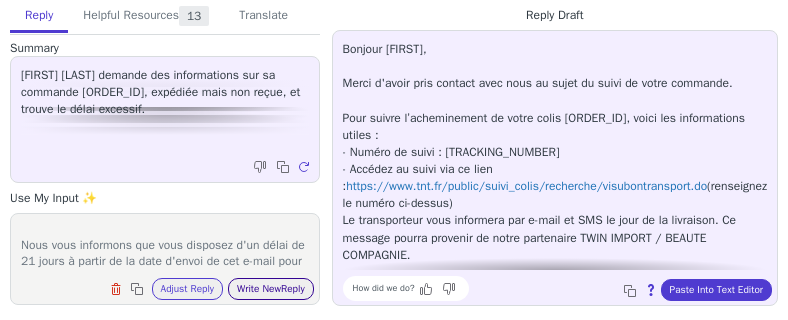 scroll, scrollTop: 309, scrollLeft: 0, axis: vertical 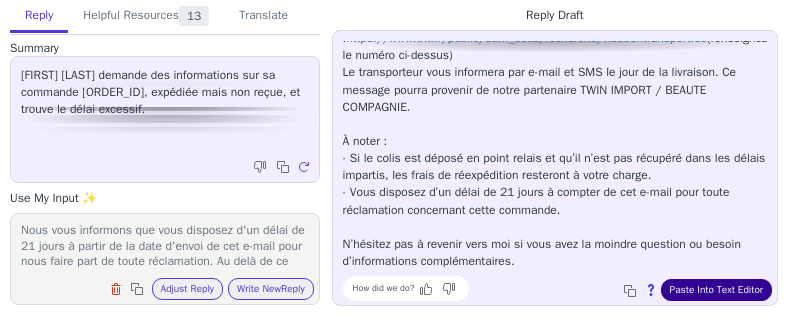 click on "Paste Into Text Editor" at bounding box center [716, 290] 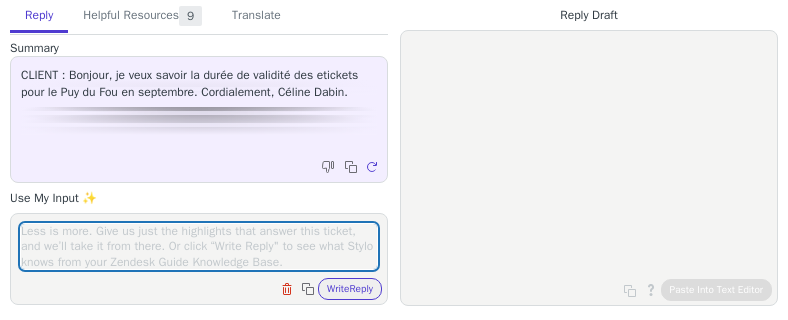 click at bounding box center [199, 246] 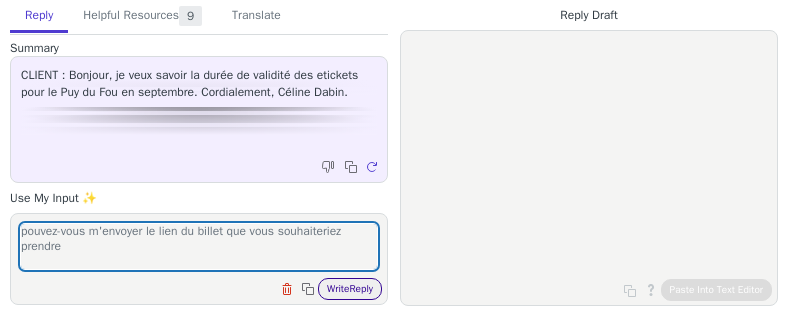 type on "pouvez-vous m'envoyer le lien du billet que vous souhaiteriez prendre" 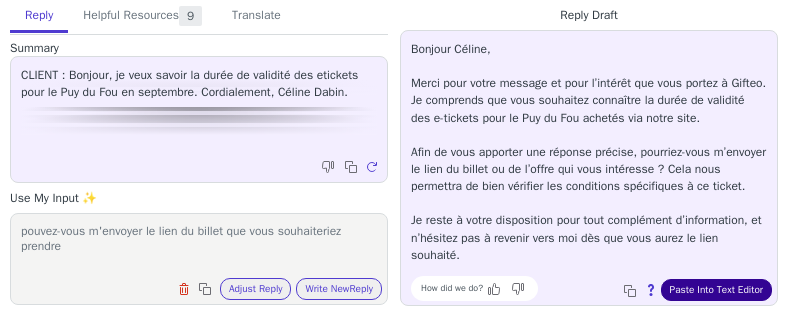 click on "Paste Into Text Editor" at bounding box center (716, 290) 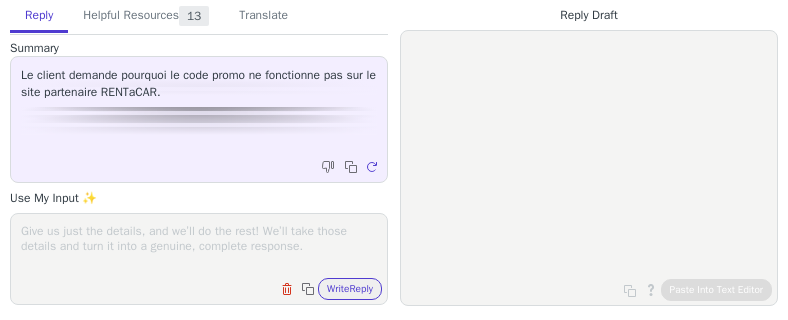 scroll, scrollTop: 0, scrollLeft: 0, axis: both 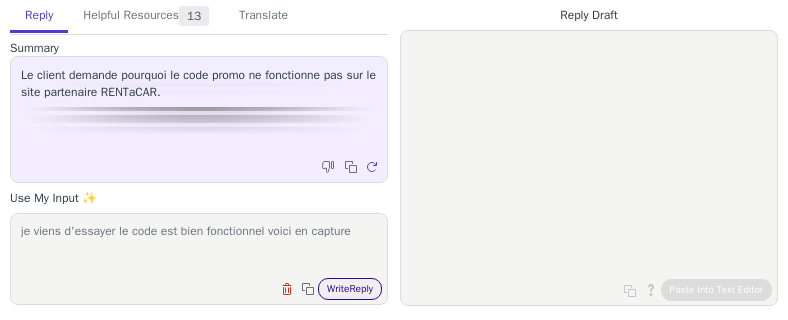type on "je viens d'essayer le code est bien fonctionnel voici en capture" 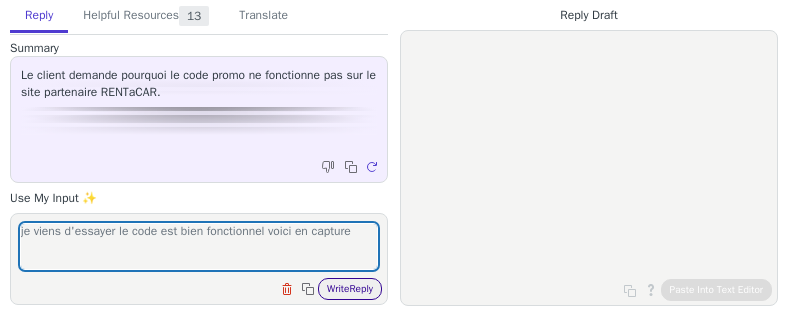 click on "Write  Reply" at bounding box center [350, 289] 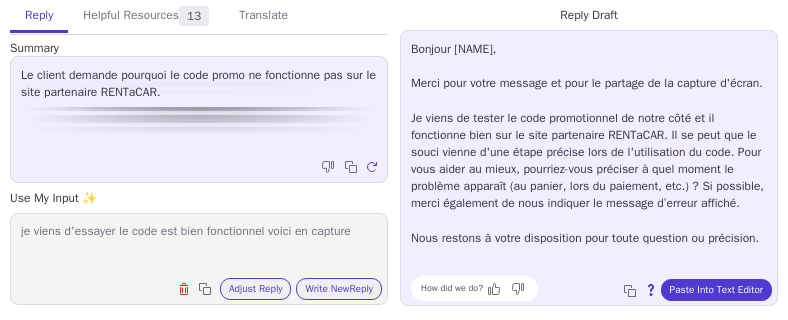 click on "Bonjour Validec, Merci pour votre message et pour le partage de la capture d'écran. Je viens de tester le code promotionnel de notre côté et il fonctionne bien sur le site partenaire RENTaCAR. Il se peut que le souci vienne d'une étape précise lors de l'utilisation du code. Pour vous aider au mieux, pourriez-vous préciser à quel moment le problème apparaît (au panier, lors du paiement, etc.) ? Si possible, merci également de nous indiquer le message d’erreur affiché. Nous restons à votre disposition pour toute question ou précision. How did we do?   Copy to clipboard About this reply Paste Into Text Editor" at bounding box center [589, 168] 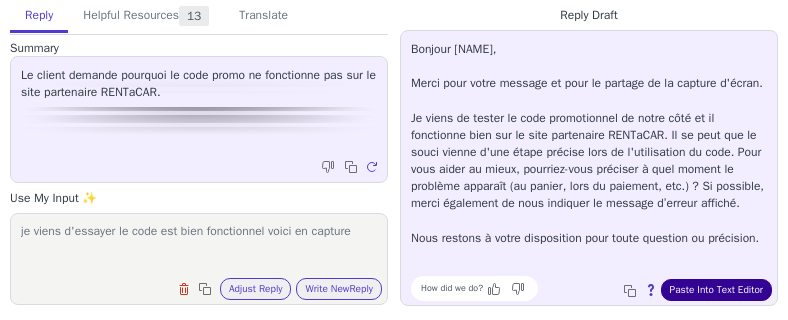 click on "Paste Into Text Editor" at bounding box center (716, 290) 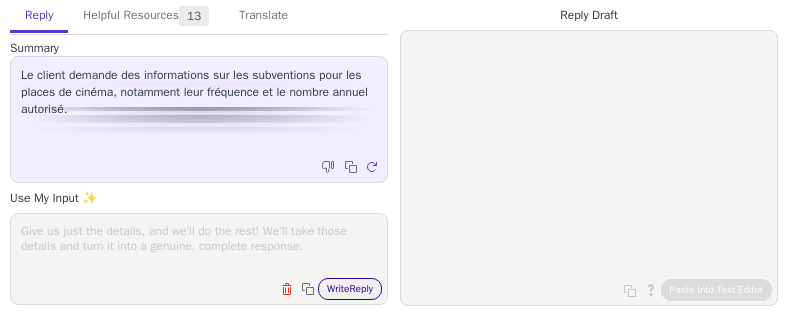 scroll, scrollTop: 0, scrollLeft: 0, axis: both 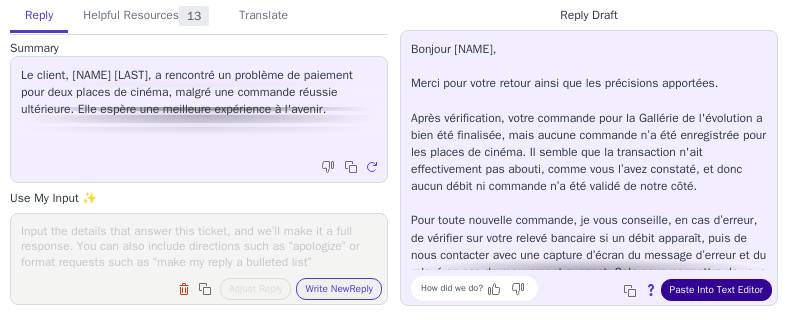 click on "Paste Into Text Editor" at bounding box center (716, 290) 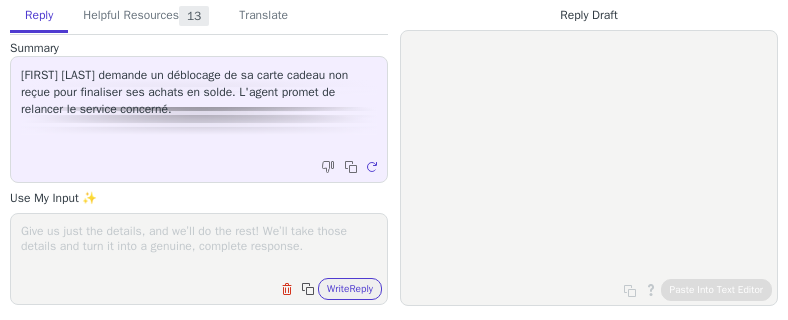 scroll, scrollTop: 0, scrollLeft: 0, axis: both 